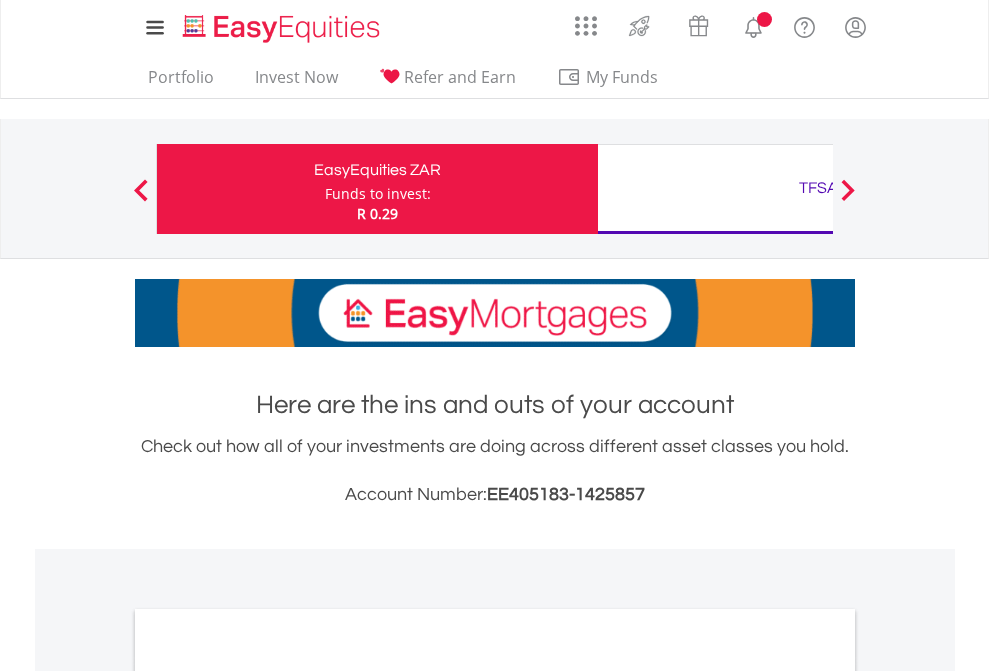scroll, scrollTop: 0, scrollLeft: 0, axis: both 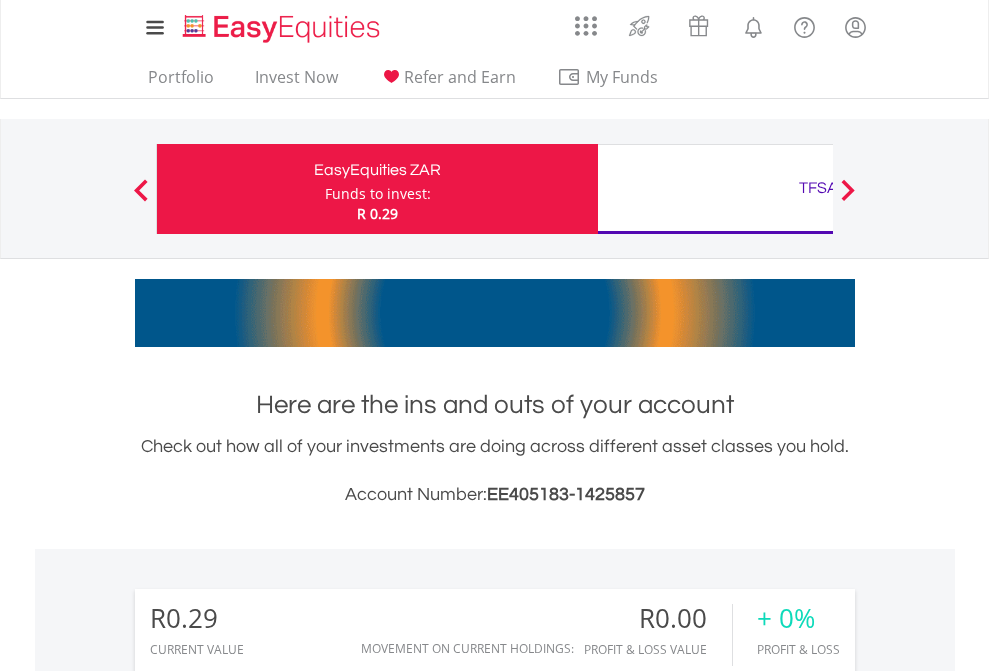 click on "Funds to invest:" at bounding box center [378, 194] 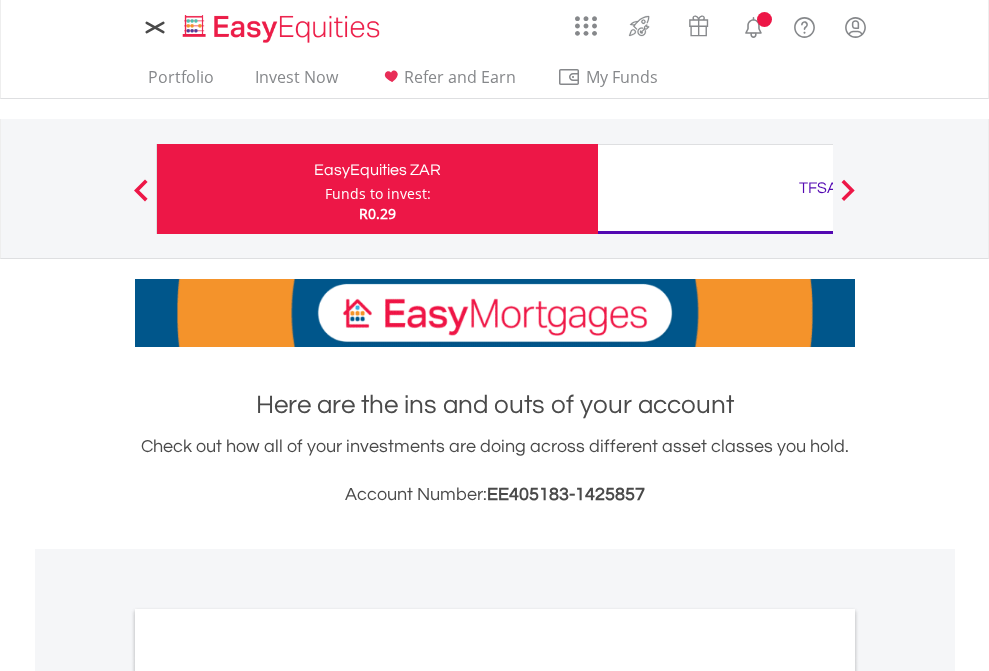 scroll, scrollTop: 0, scrollLeft: 0, axis: both 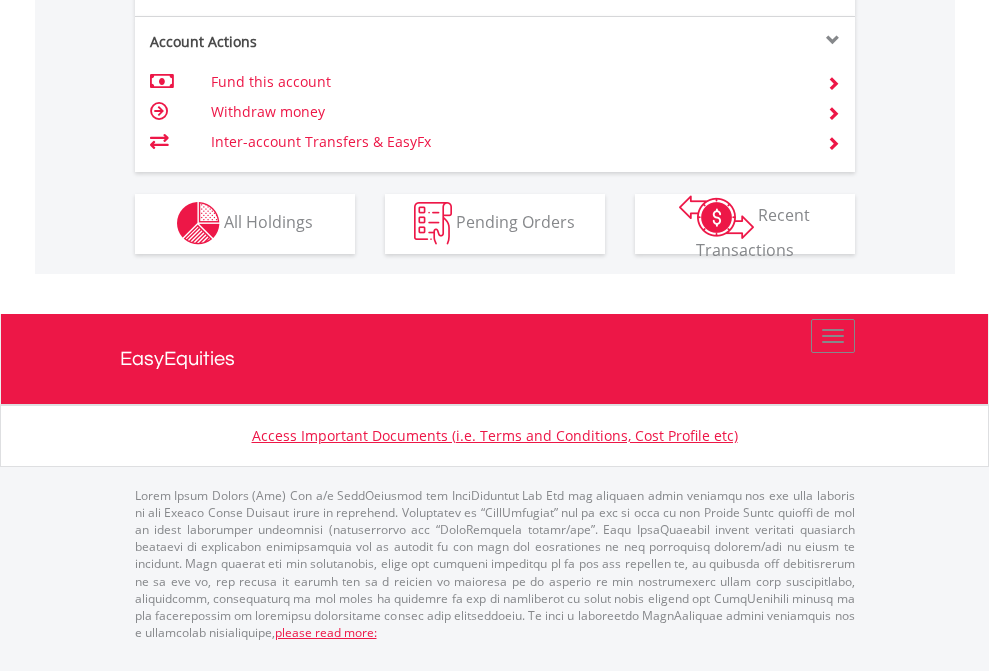 click on "Investment types" at bounding box center (706, -353) 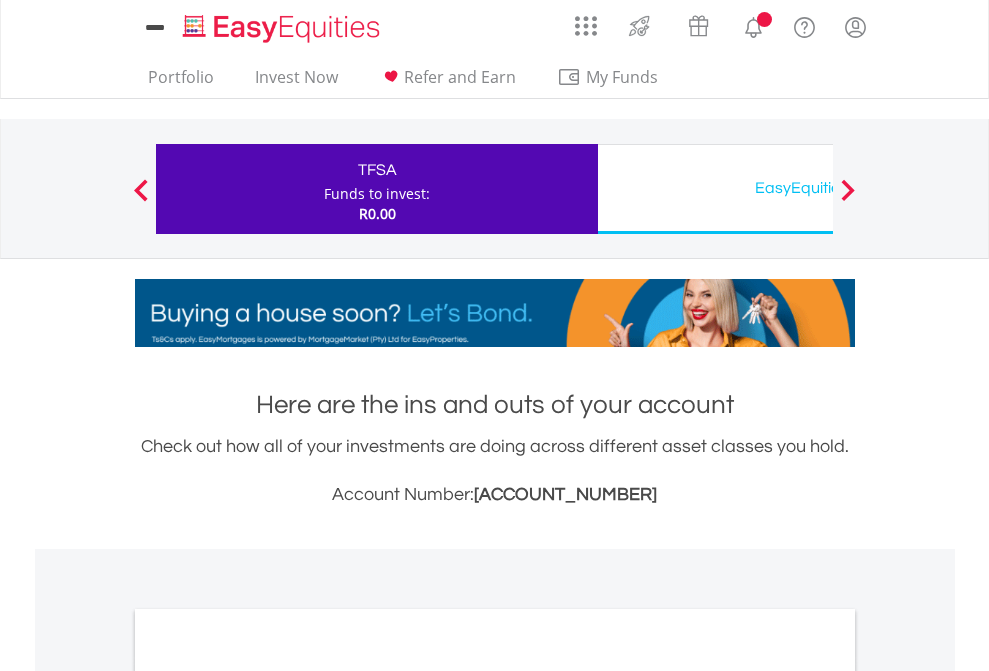 scroll, scrollTop: 0, scrollLeft: 0, axis: both 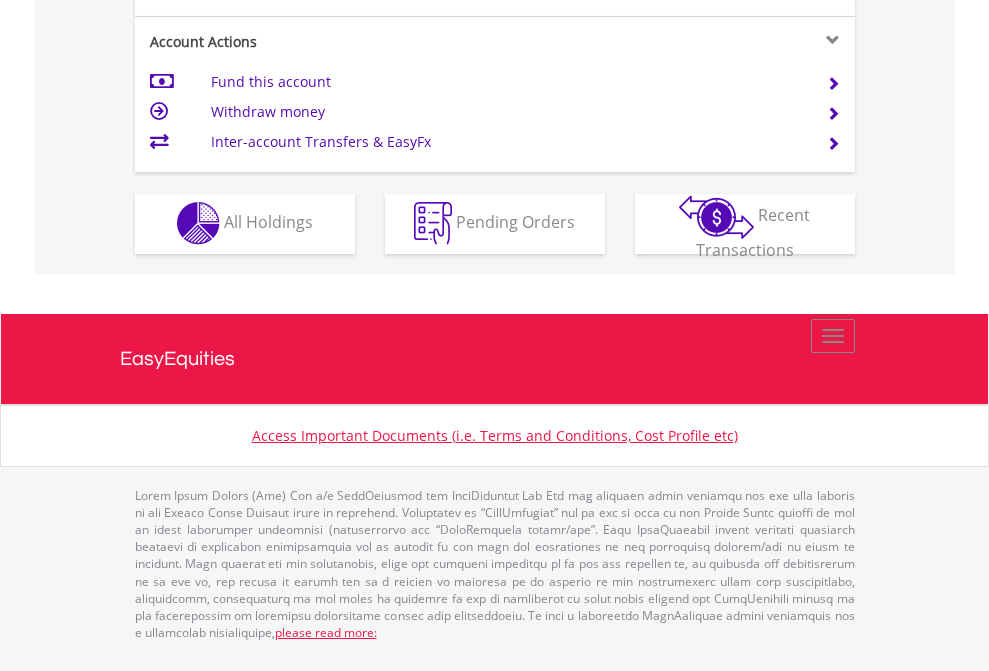 click on "Investment types" at bounding box center [706, -353] 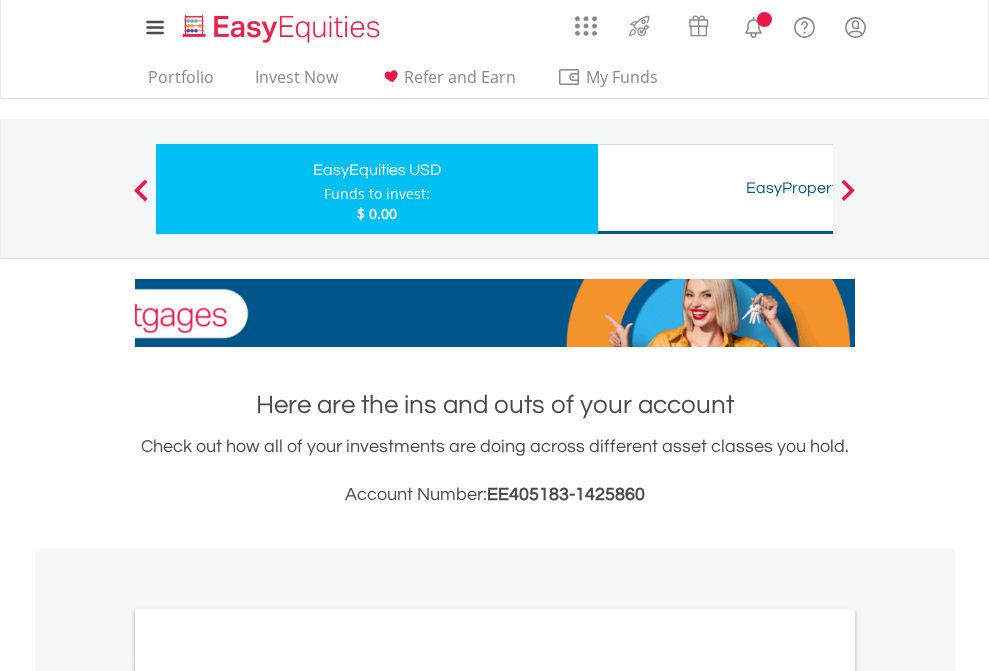 scroll, scrollTop: 0, scrollLeft: 0, axis: both 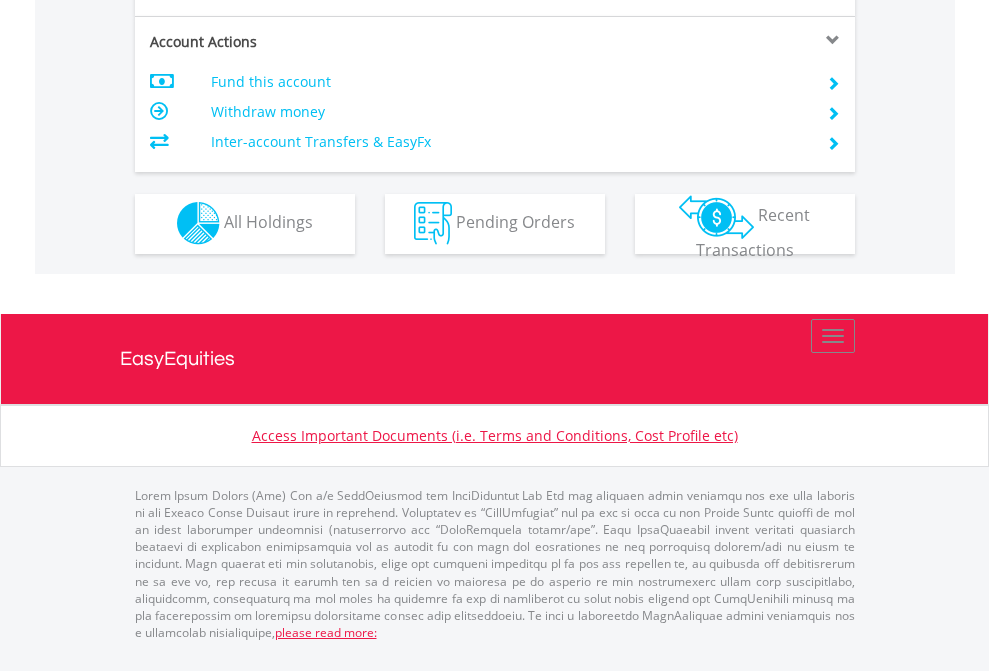 click on "Investment types" at bounding box center (706, -353) 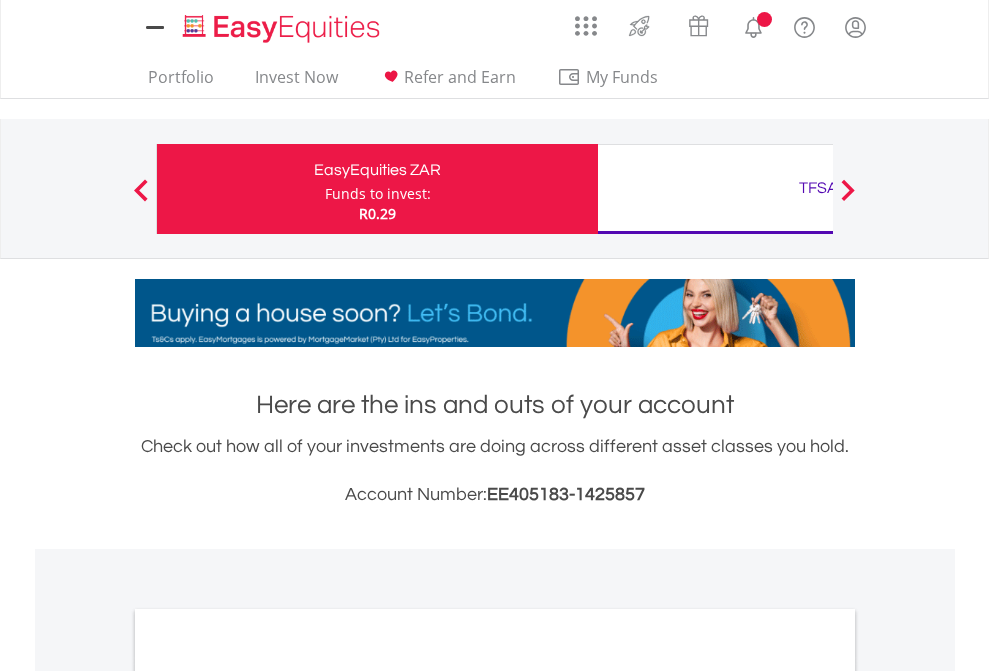 scroll, scrollTop: 0, scrollLeft: 0, axis: both 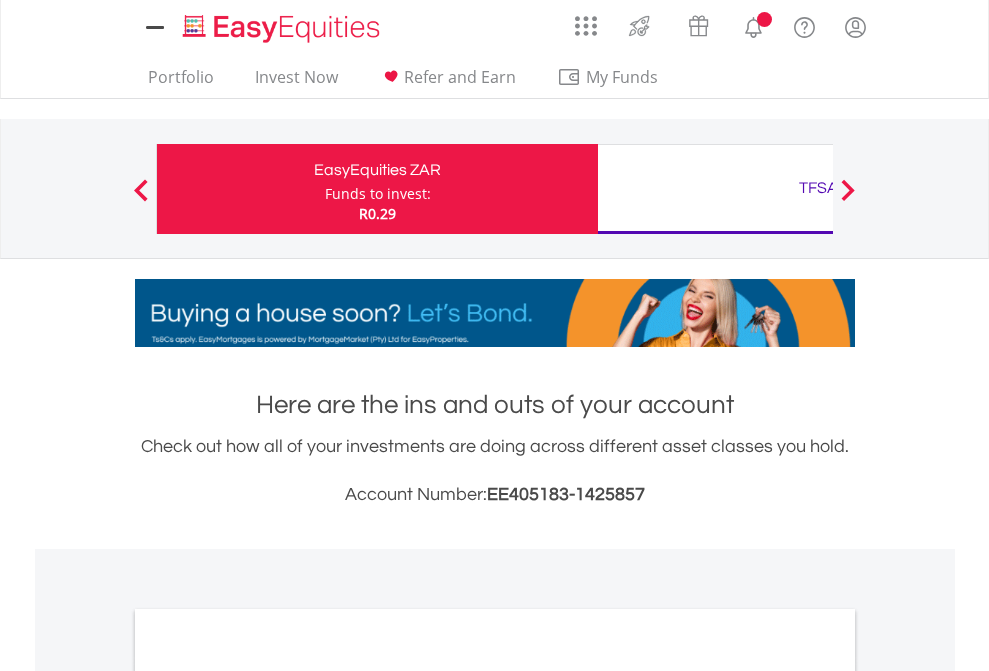 click on "All Holdings" at bounding box center [268, 1096] 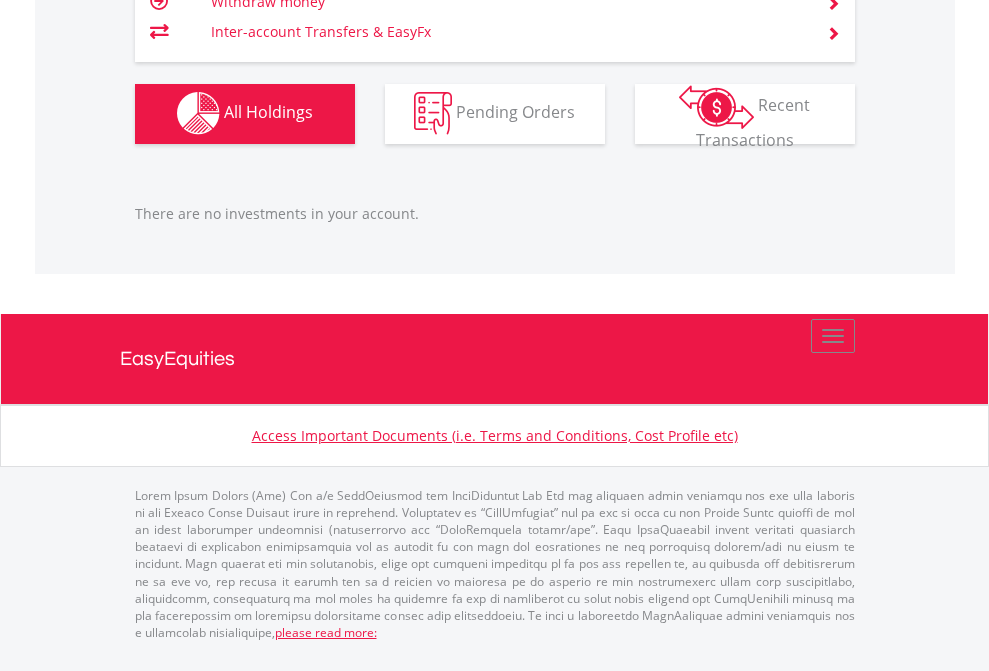 scroll, scrollTop: 1980, scrollLeft: 0, axis: vertical 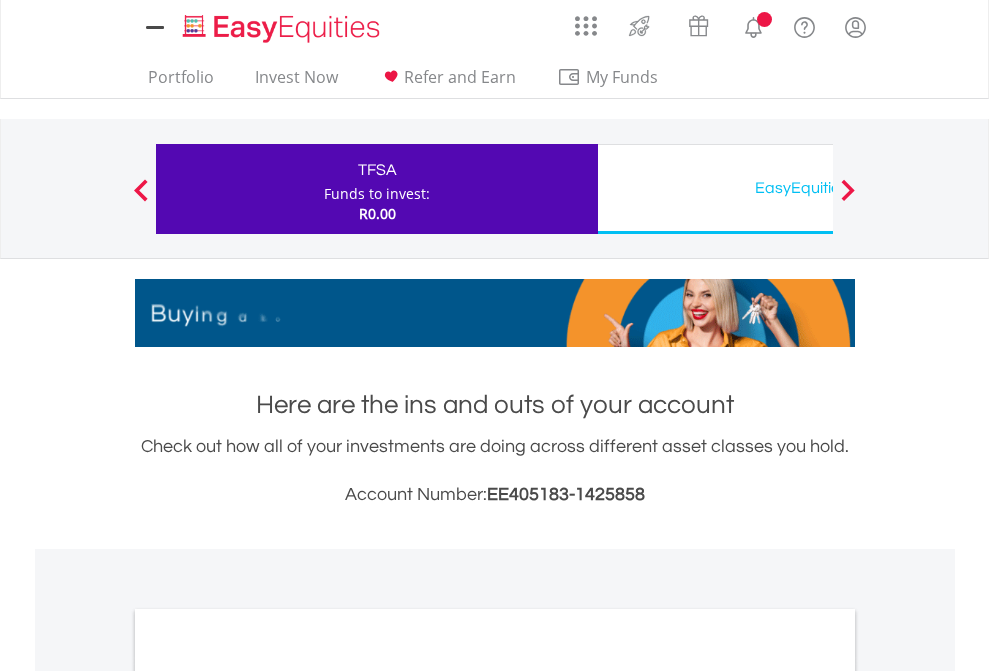 click on "All Holdings" at bounding box center [268, 1096] 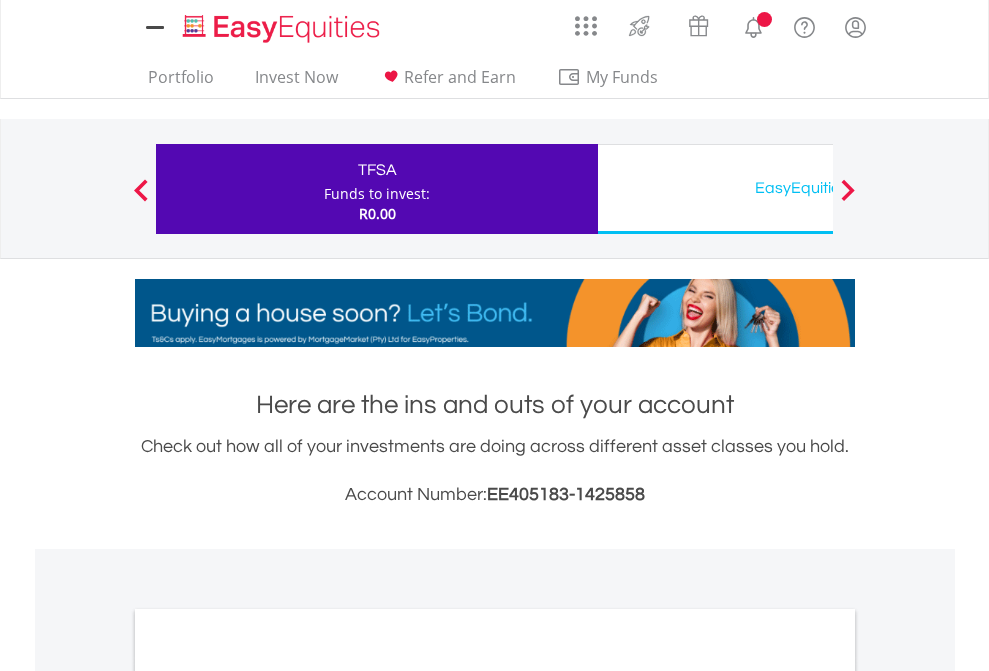 scroll, scrollTop: 1202, scrollLeft: 0, axis: vertical 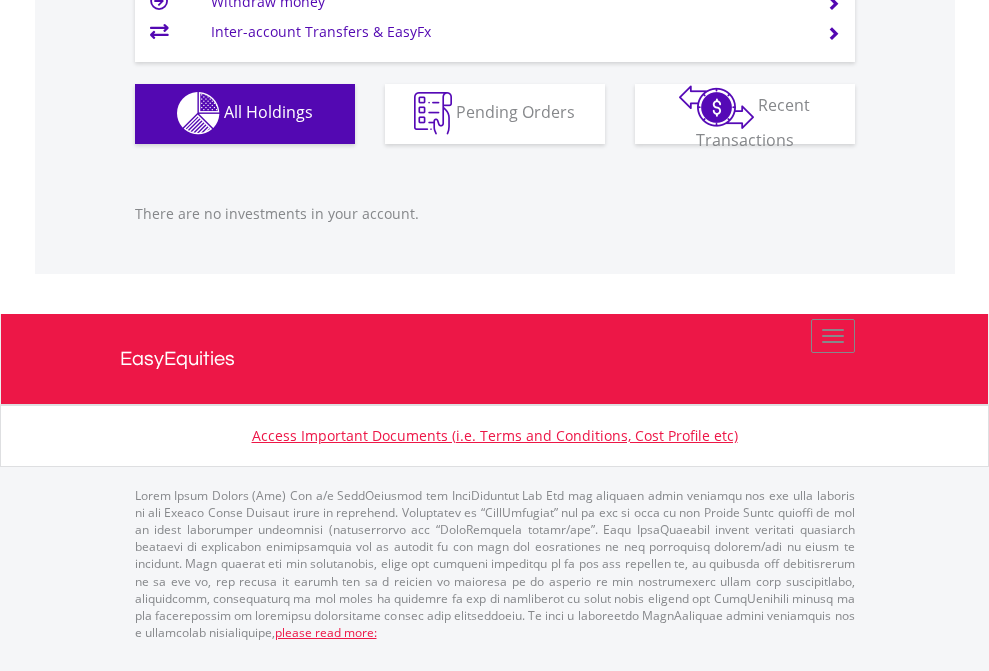click on "EasyEquities USD" at bounding box center (818, -1142) 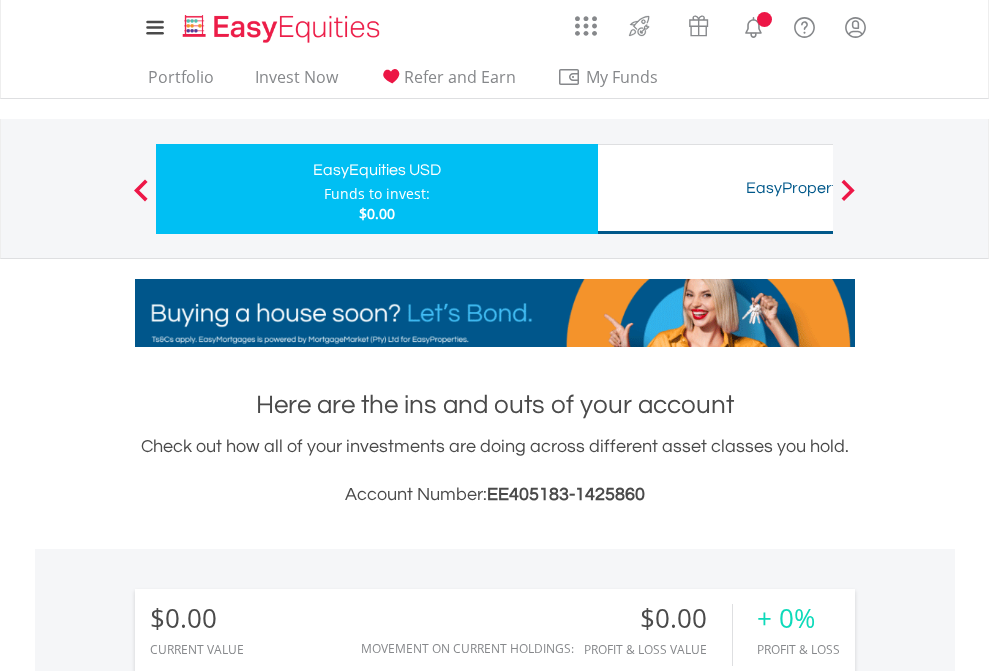 scroll, scrollTop: 1486, scrollLeft: 0, axis: vertical 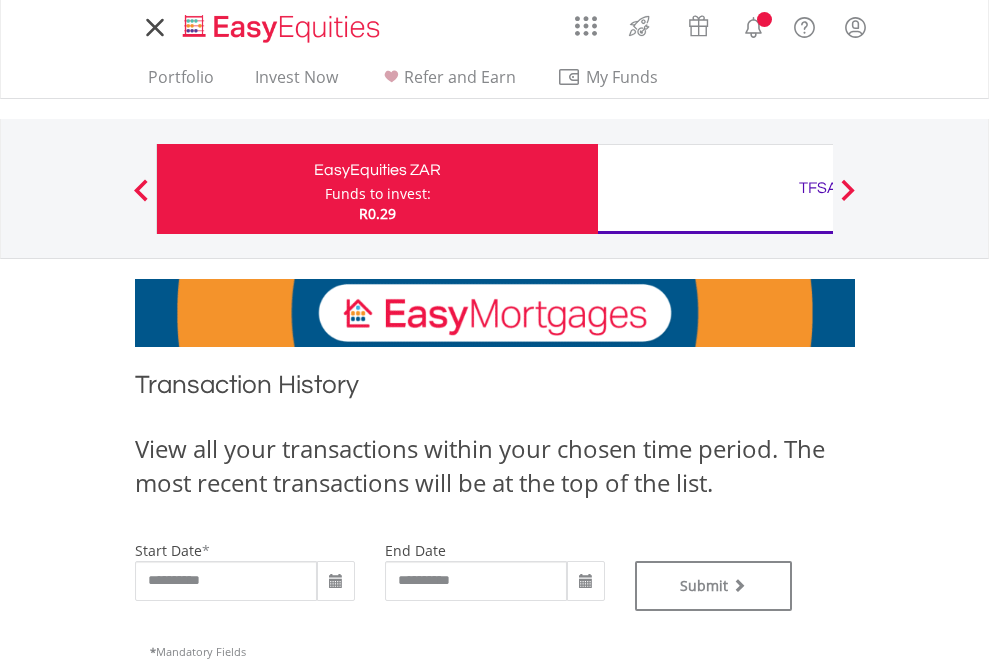 type on "**********" 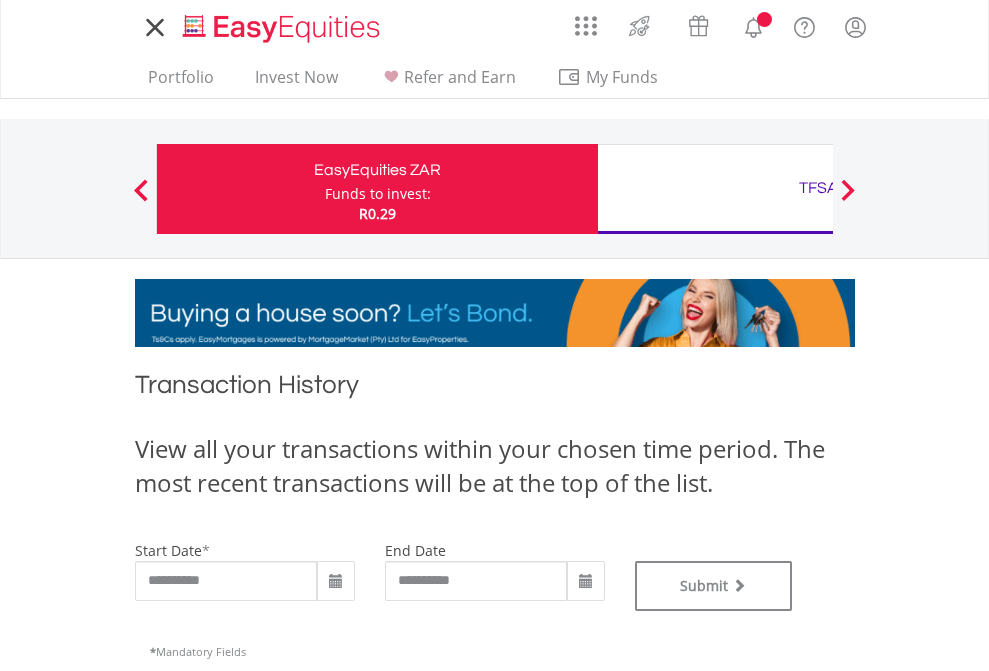 scroll, scrollTop: 0, scrollLeft: 0, axis: both 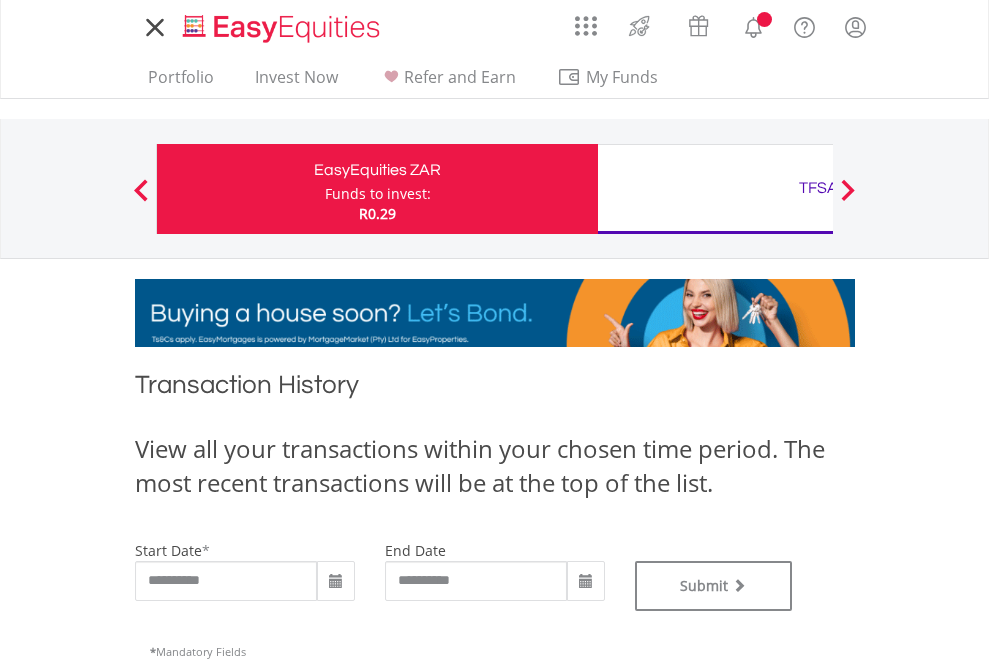 type on "**********" 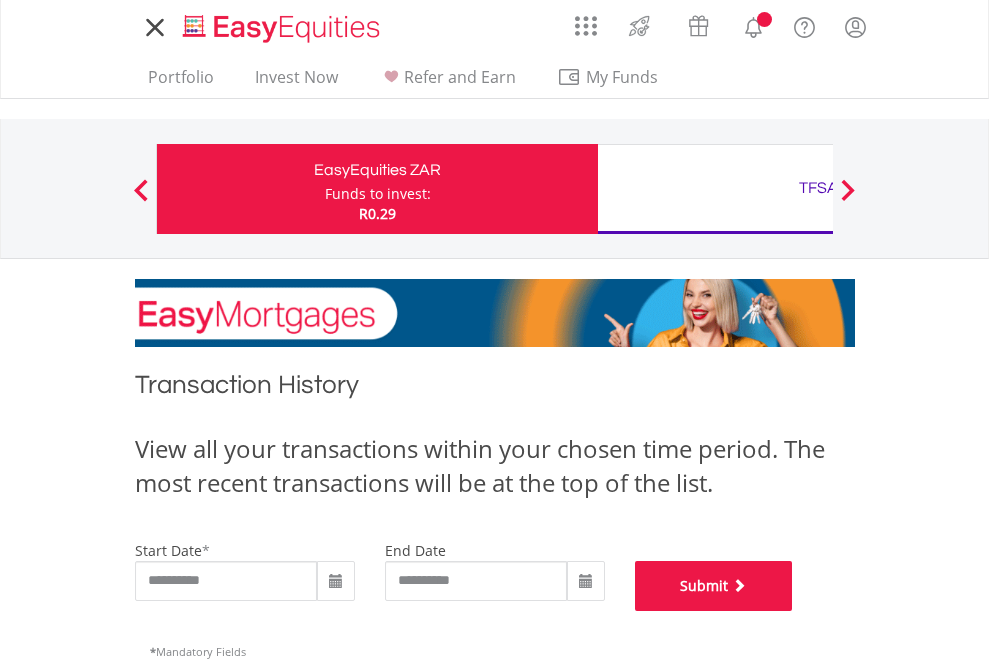 click on "Submit" at bounding box center [714, 586] 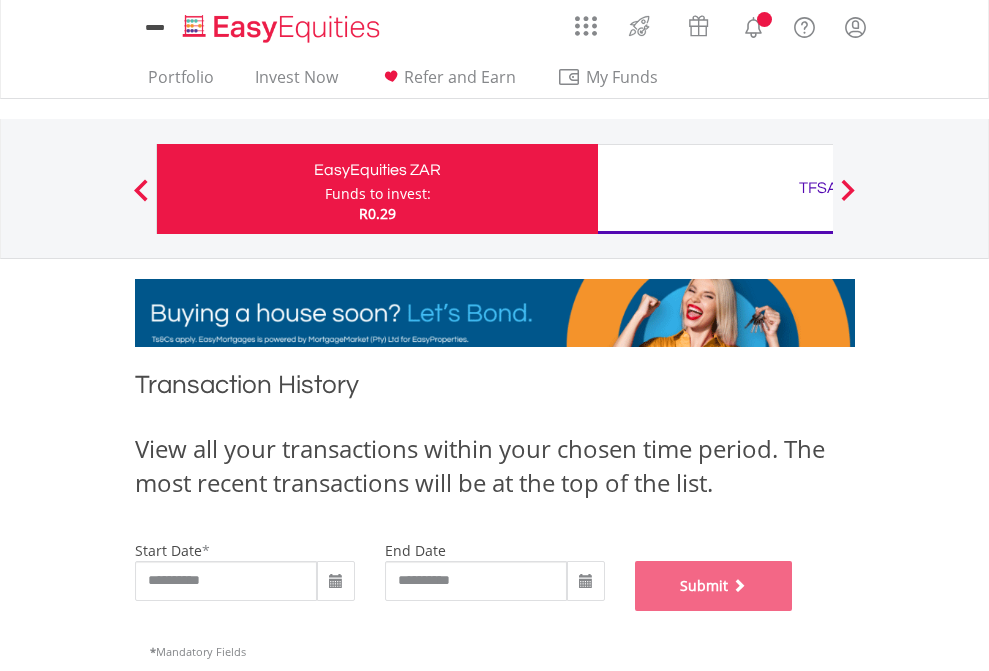 scroll, scrollTop: 811, scrollLeft: 0, axis: vertical 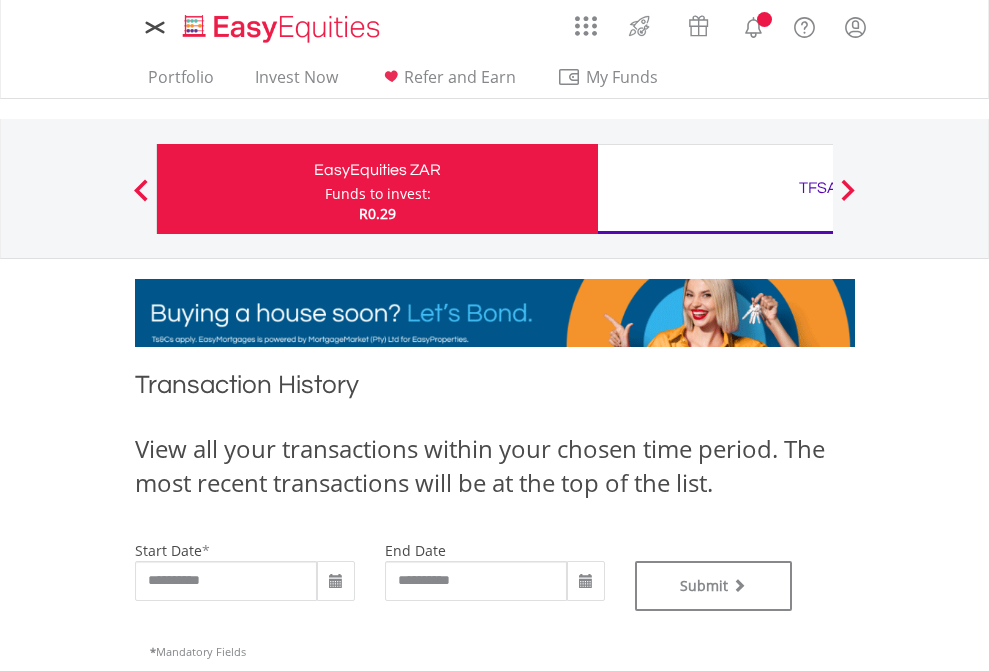 click on "TFSA" at bounding box center (818, 188) 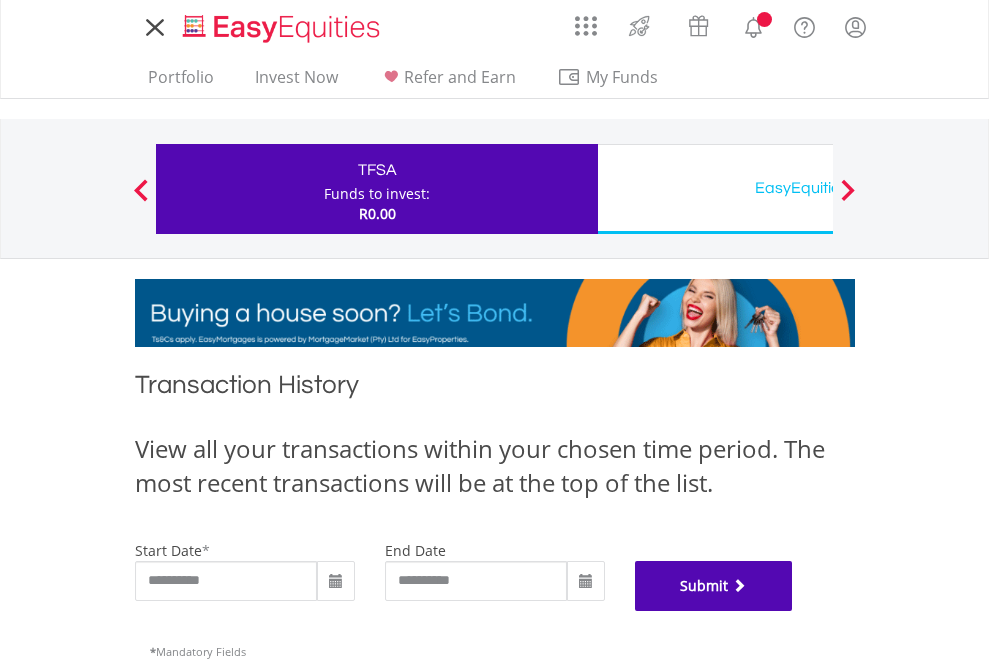 click on "Submit" at bounding box center (714, 586) 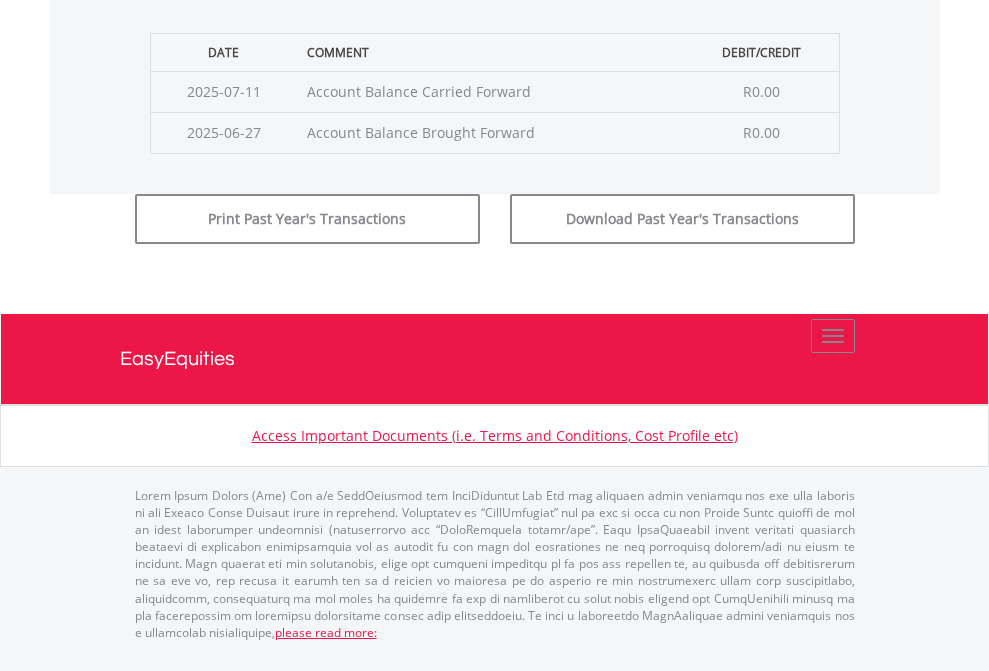 scroll, scrollTop: 811, scrollLeft: 0, axis: vertical 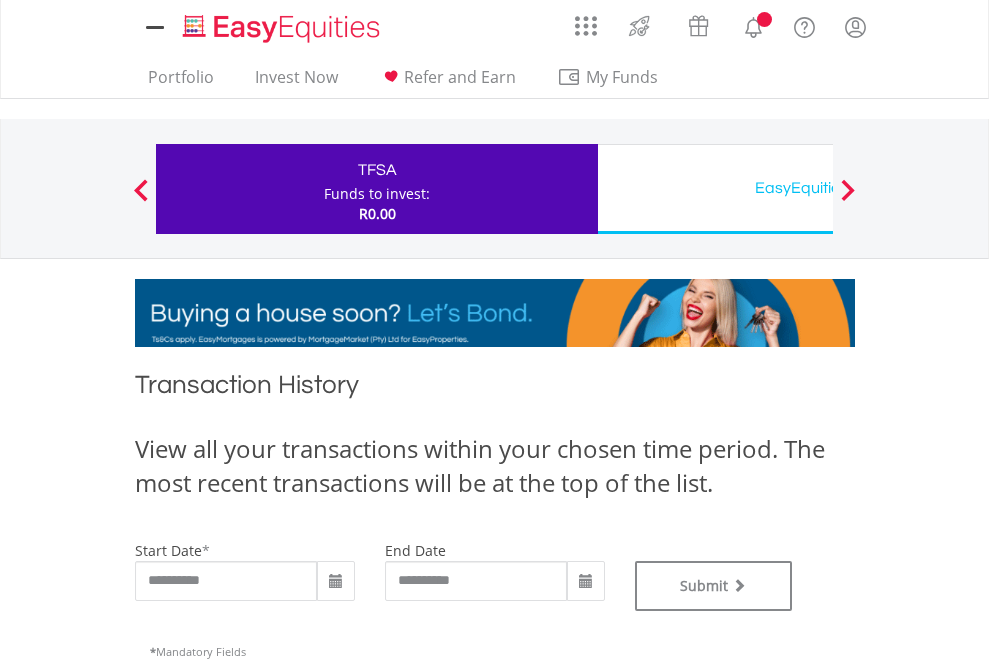 click on "EasyEquities USD" at bounding box center (818, 188) 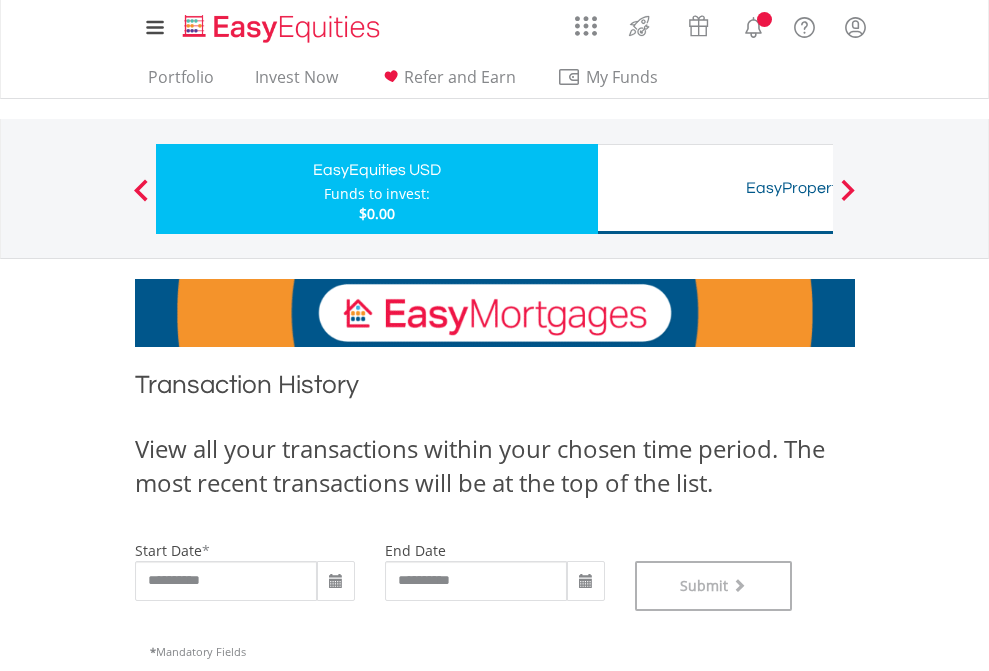 scroll, scrollTop: 811, scrollLeft: 0, axis: vertical 